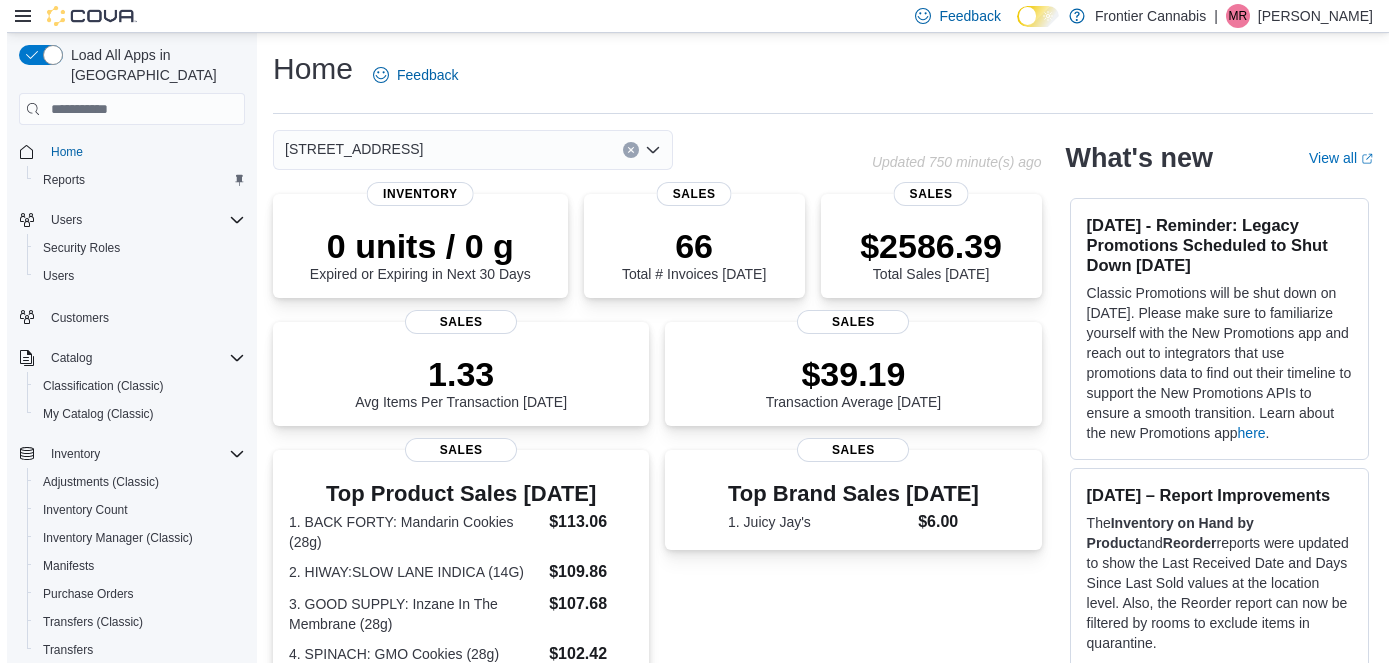 scroll, scrollTop: 0, scrollLeft: 0, axis: both 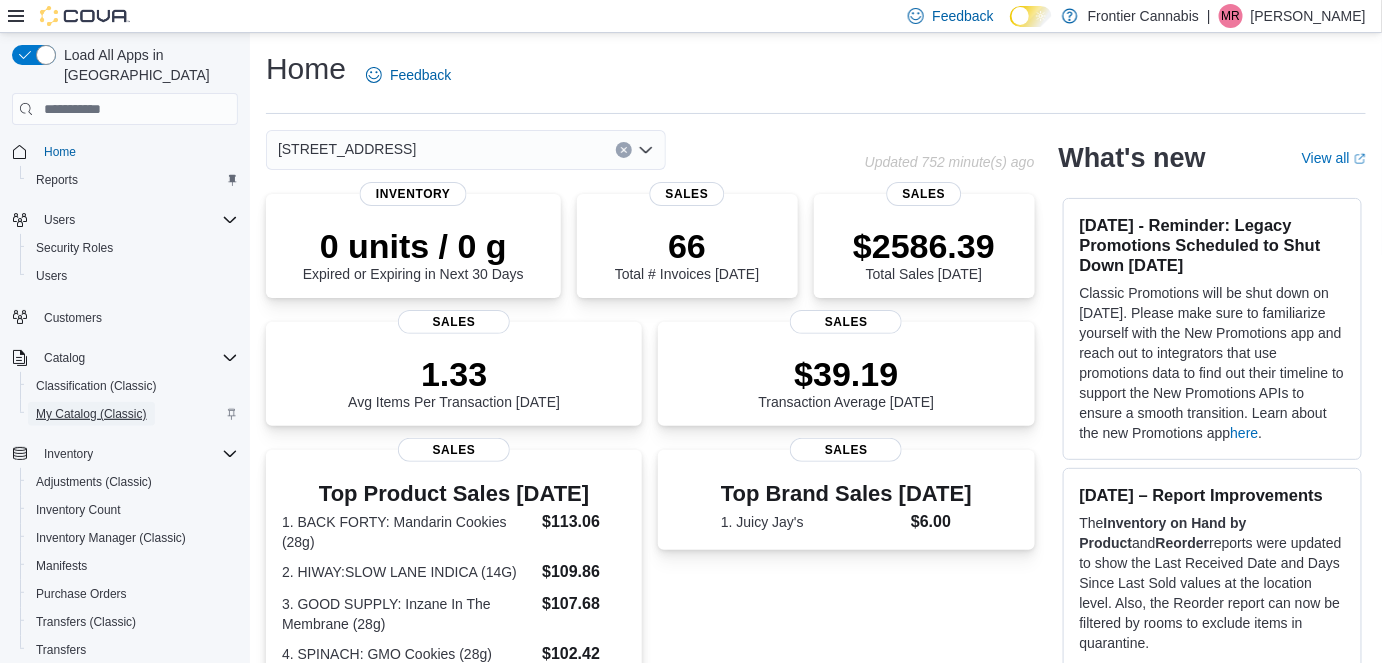 click on "My Catalog (Classic)" at bounding box center (91, 414) 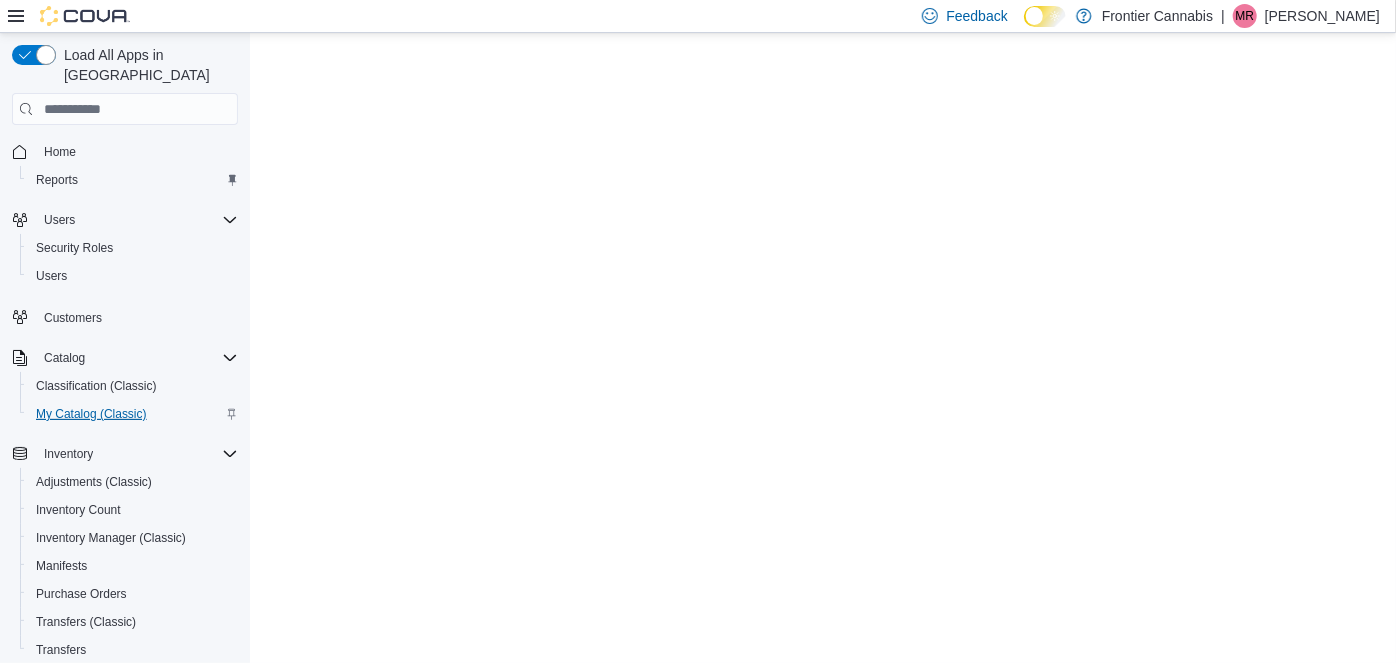 scroll, scrollTop: 0, scrollLeft: 0, axis: both 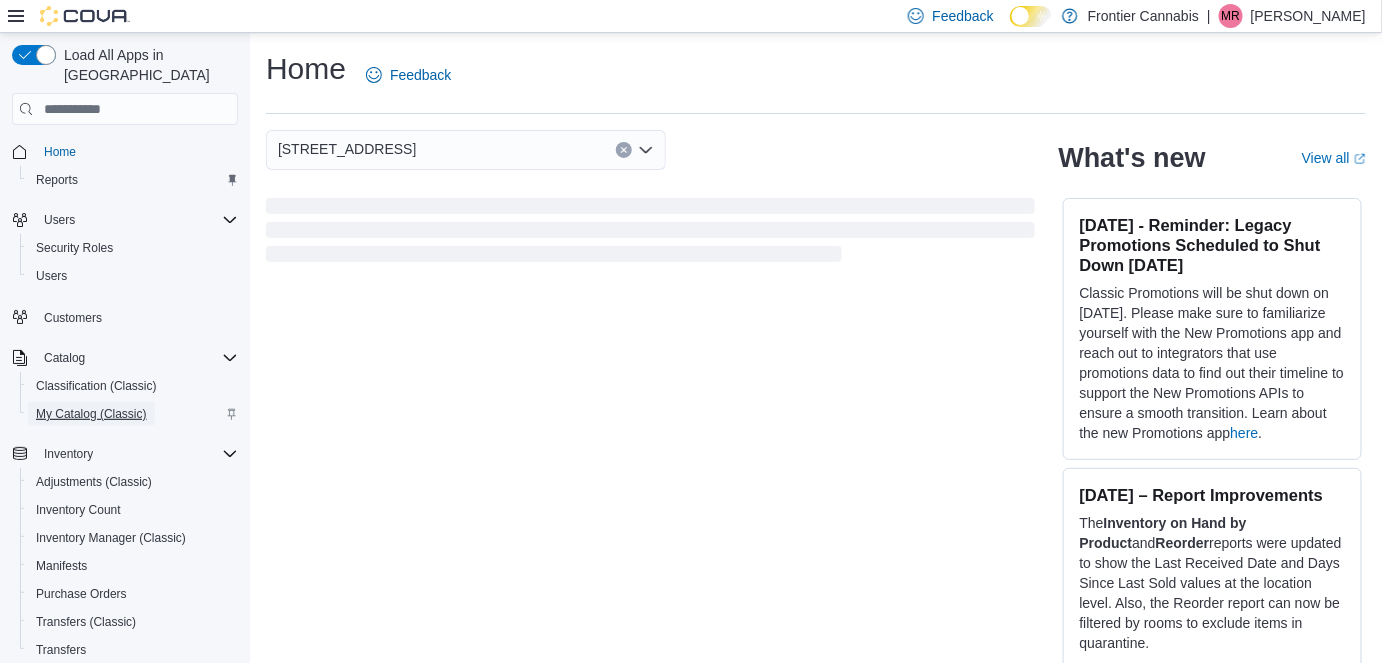 click on "My Catalog (Classic)" at bounding box center [91, 414] 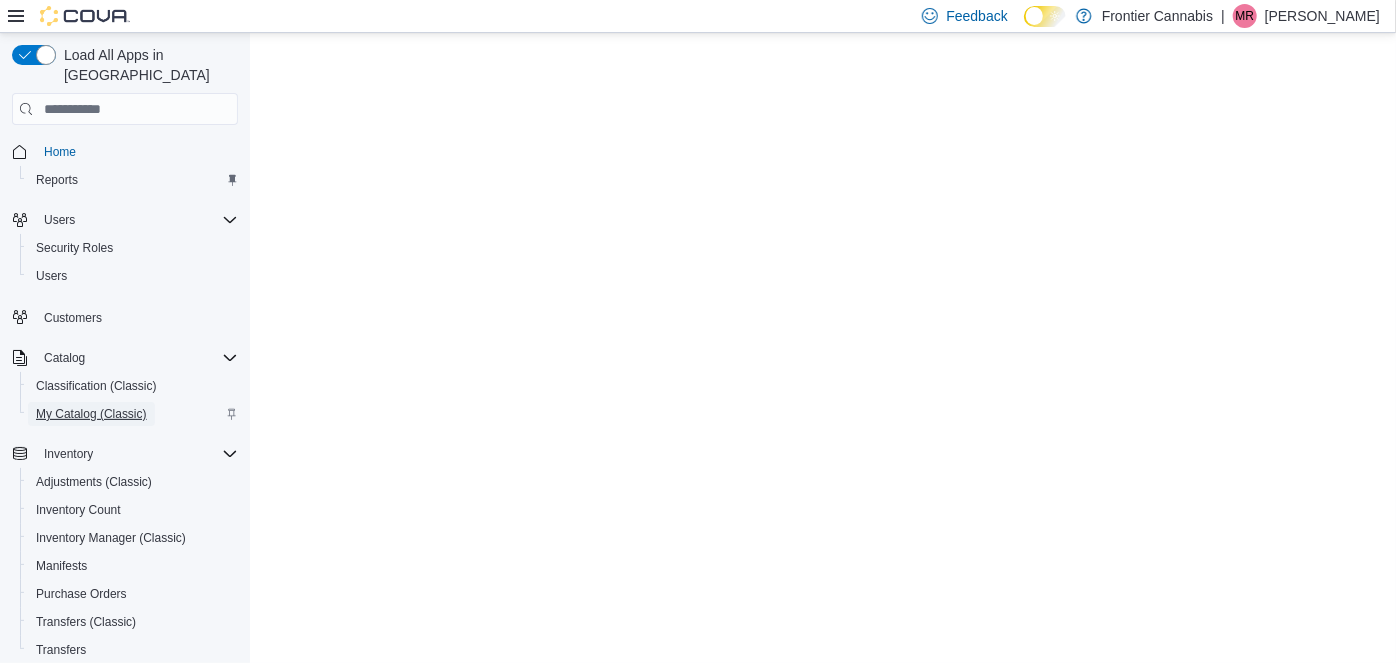 scroll, scrollTop: 0, scrollLeft: 0, axis: both 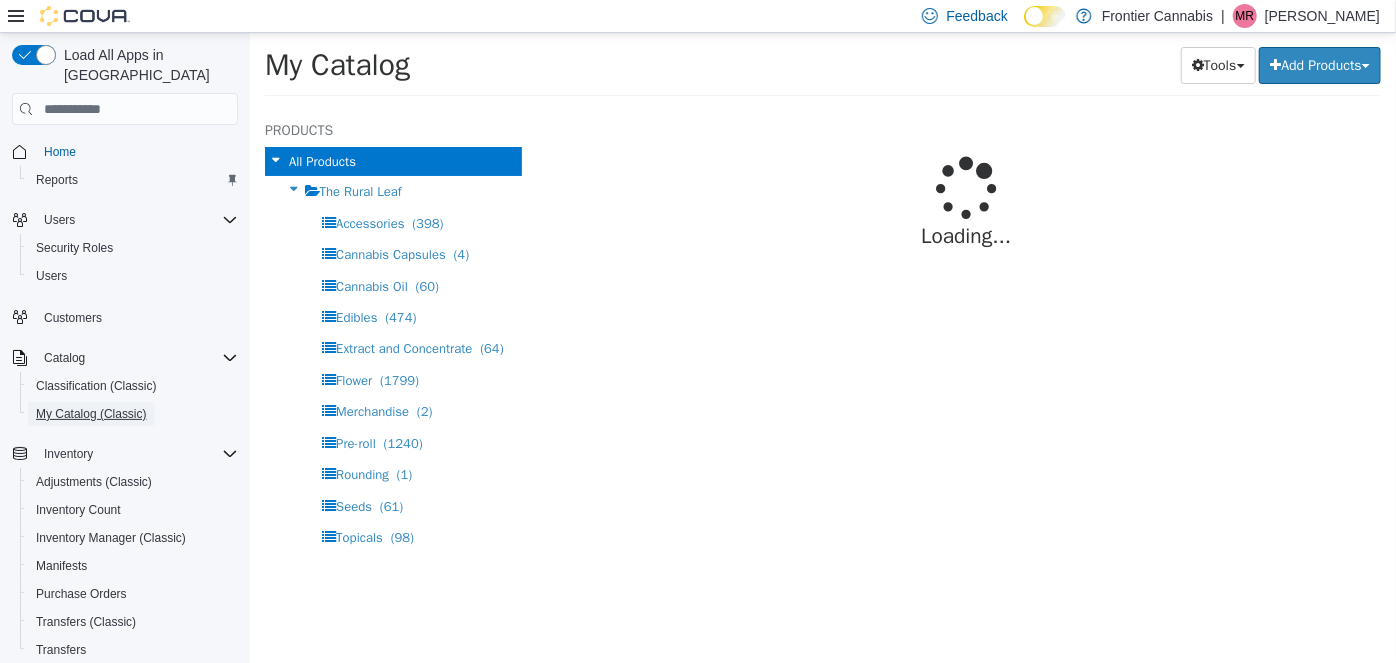 select on "**********" 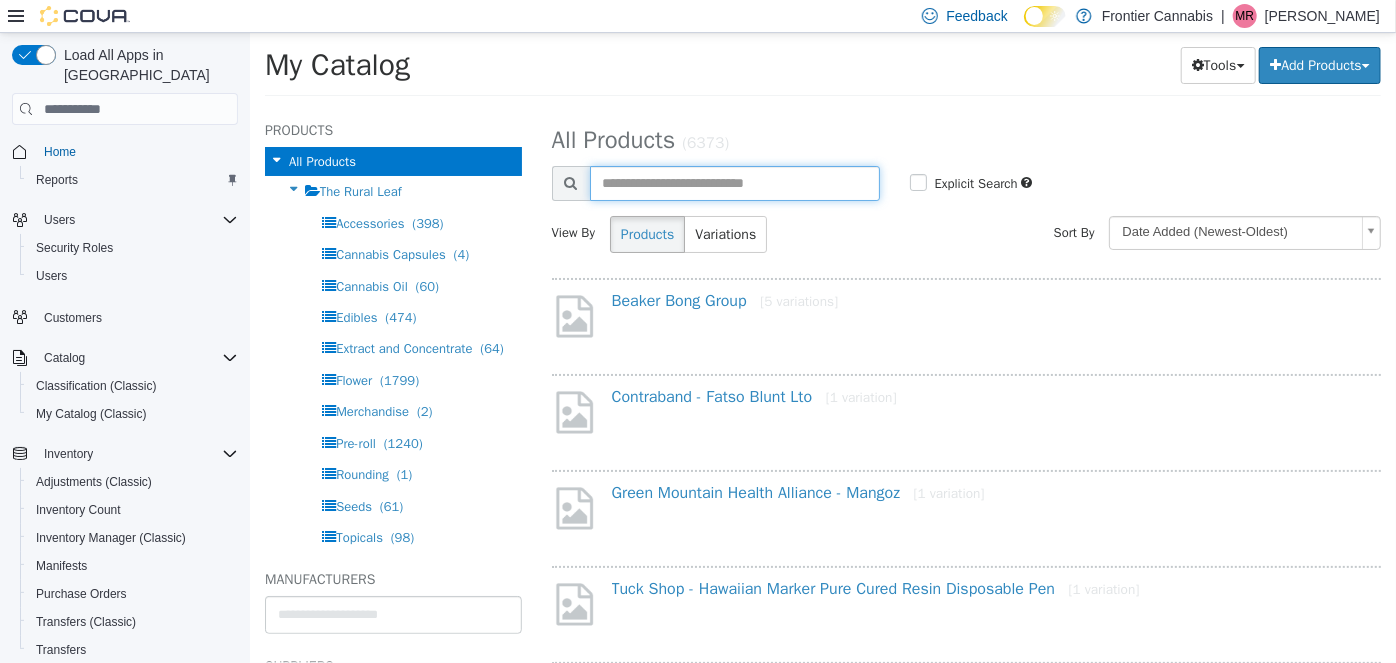 click at bounding box center [734, 183] 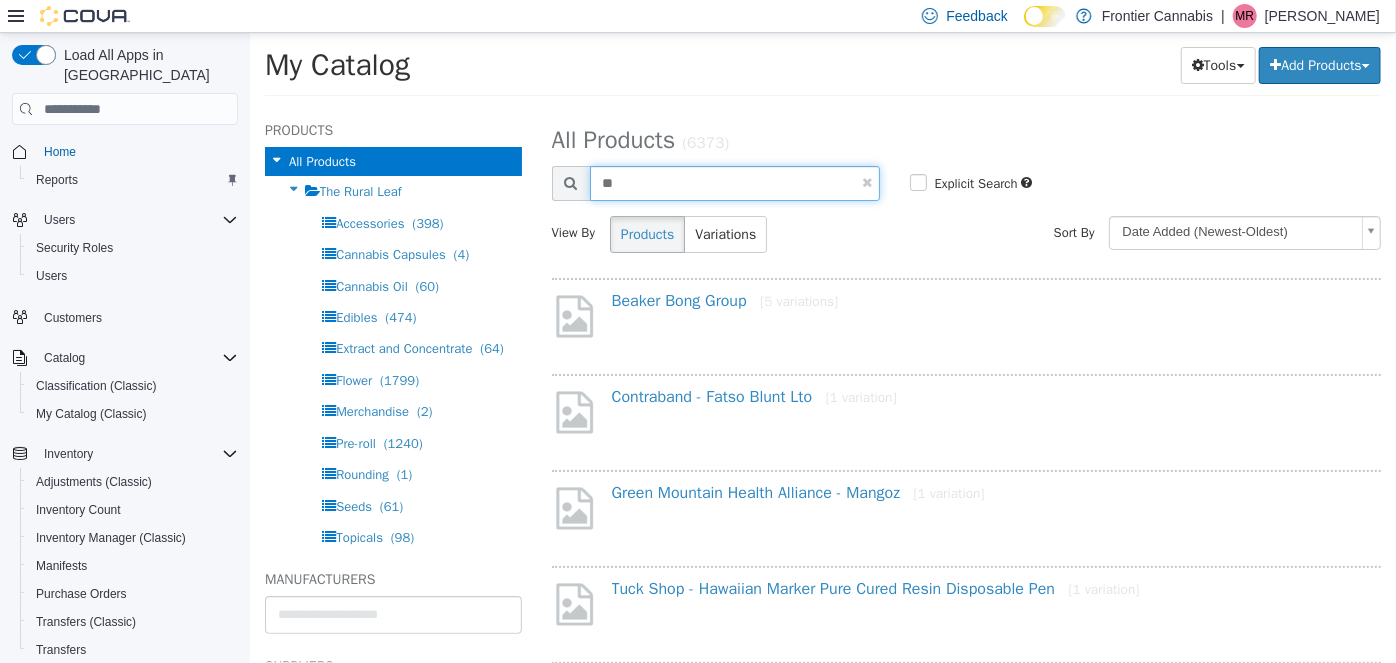 type on "*" 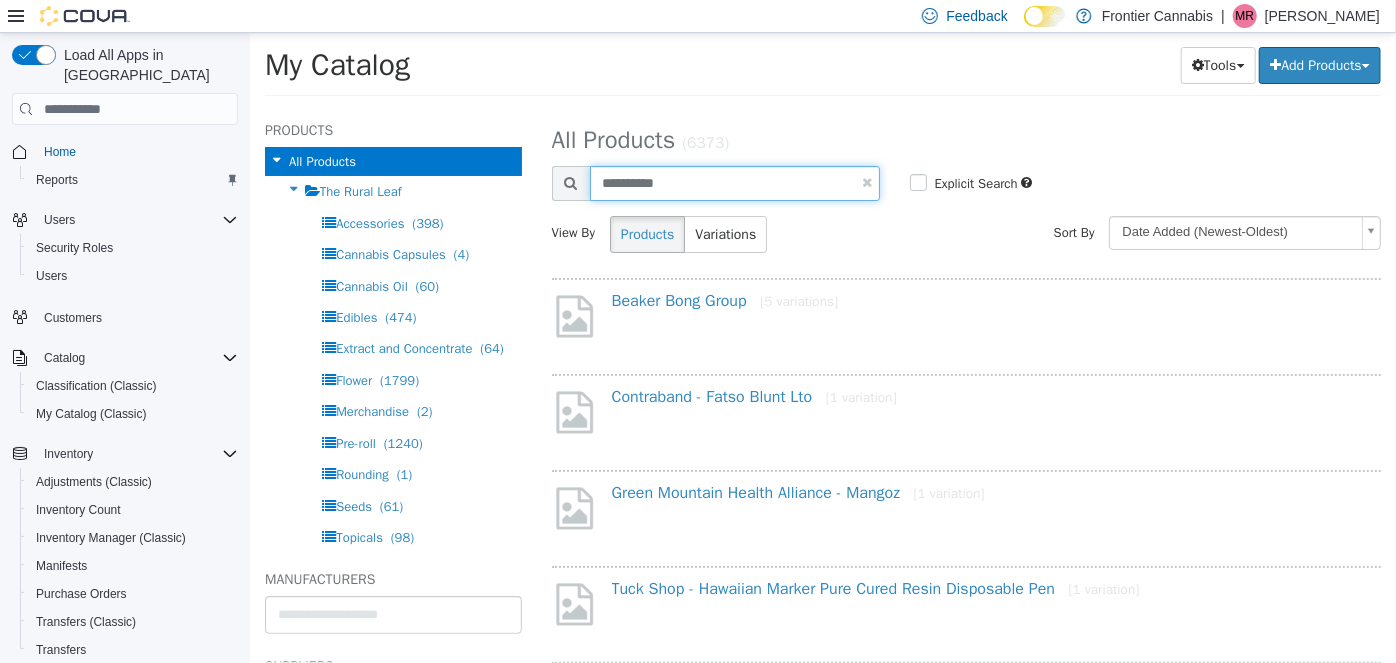 type on "**********" 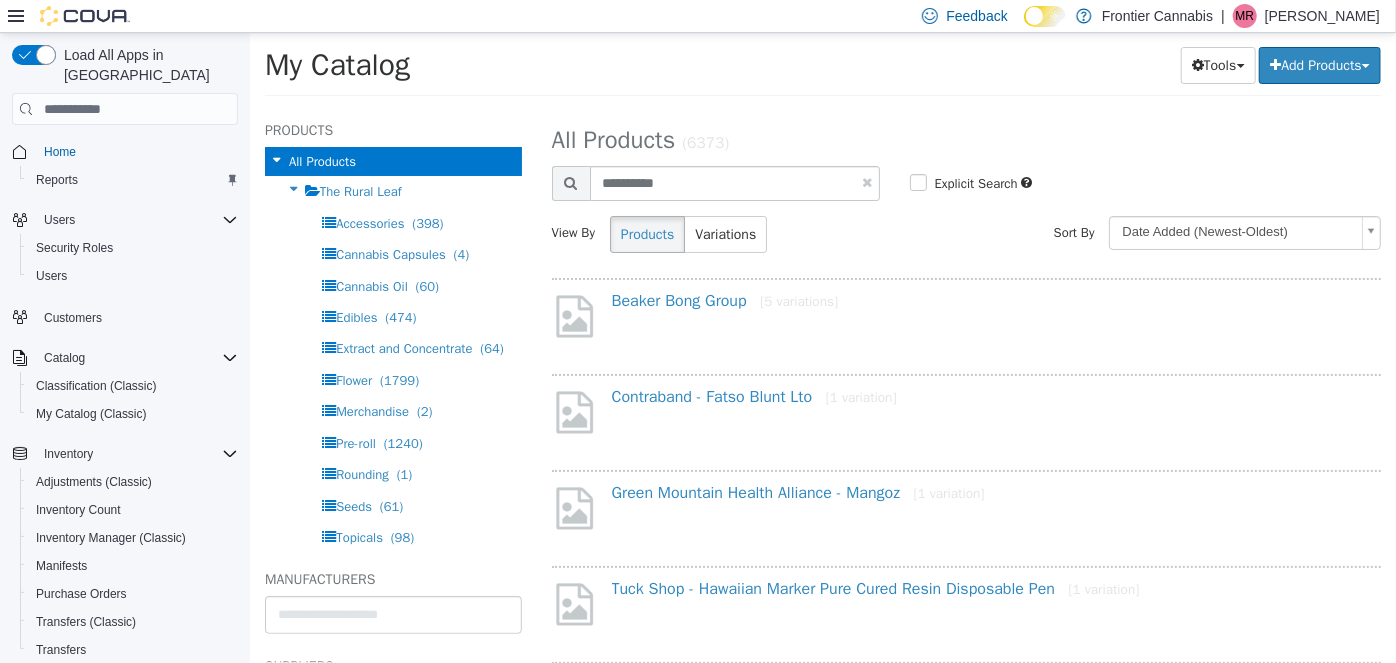 select on "**********" 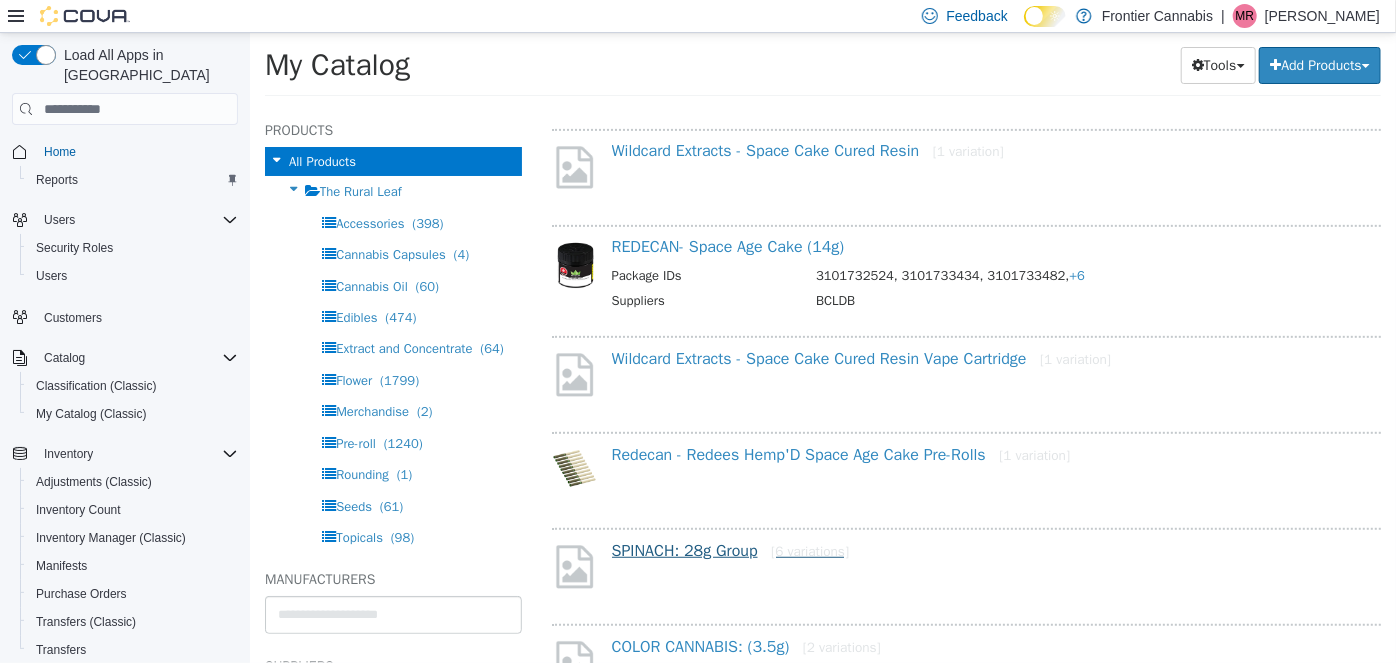 scroll, scrollTop: 453, scrollLeft: 0, axis: vertical 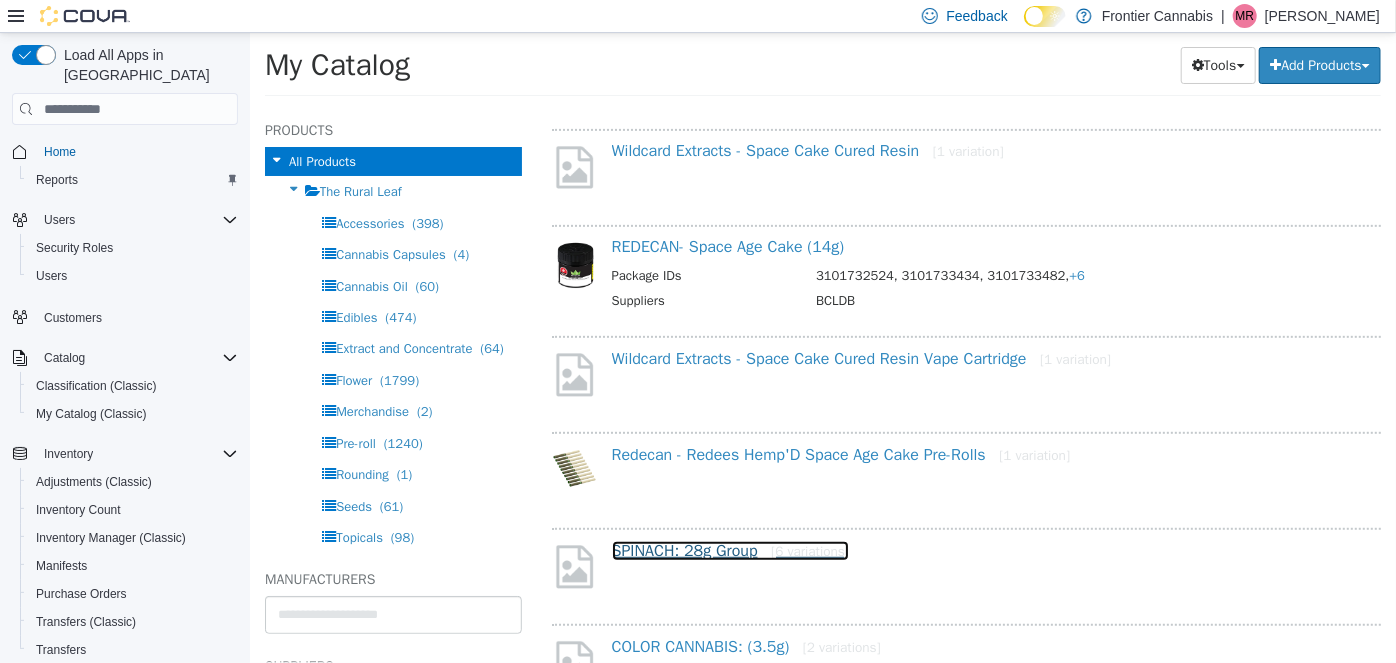 click on "SPINACH: 28g Group
[6 variations]" at bounding box center [730, 551] 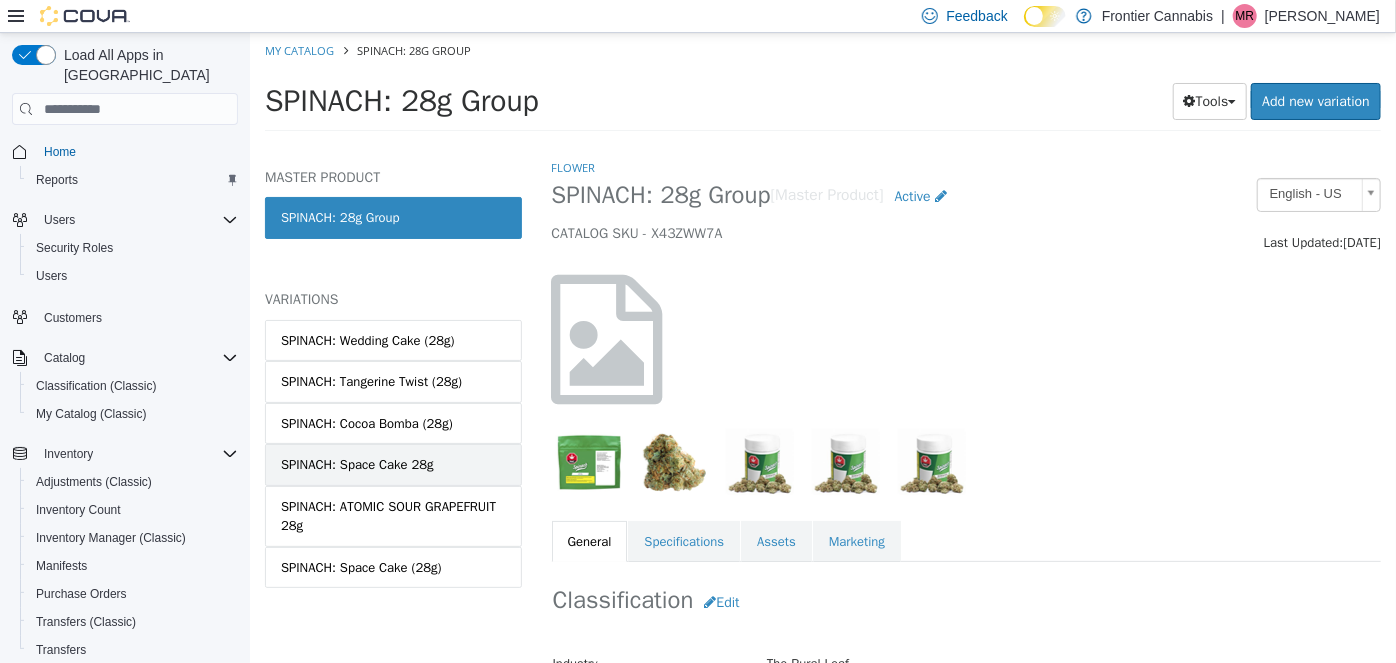 click on "SPINACH: Space Cake 28g" at bounding box center (356, 465) 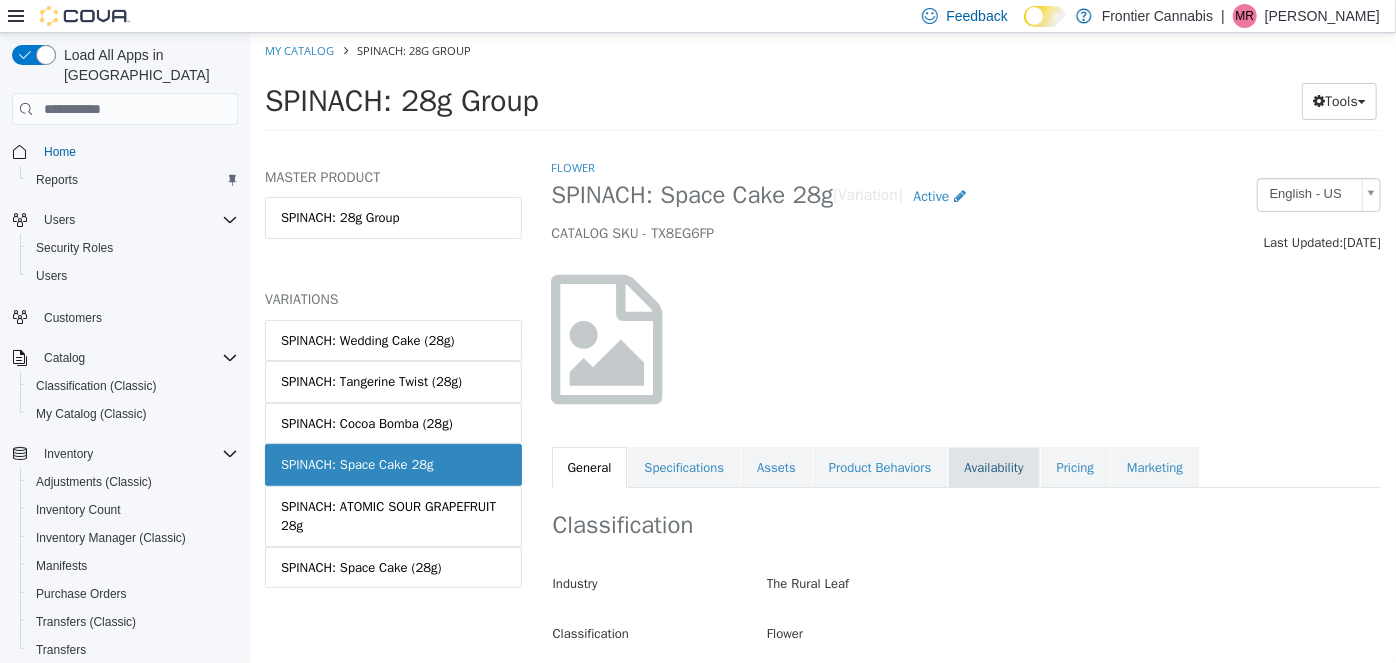 click on "Availability" at bounding box center (992, 468) 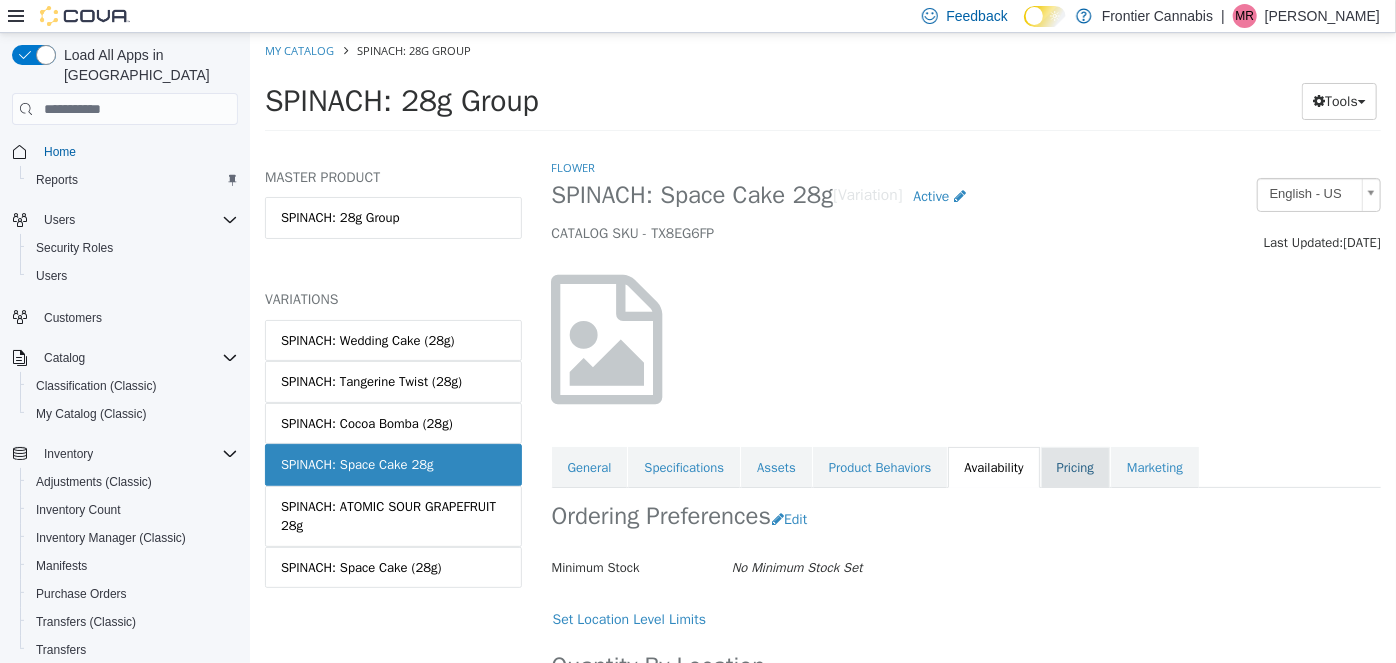 click on "Pricing" at bounding box center [1074, 468] 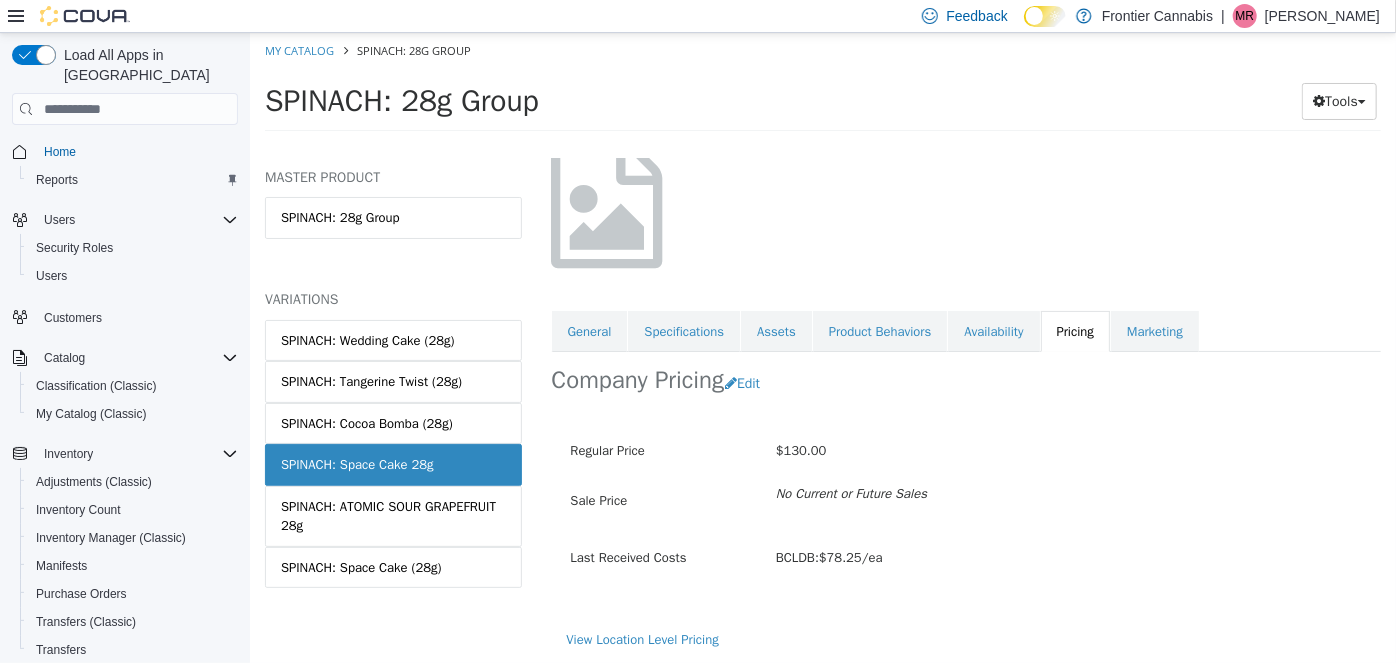 scroll, scrollTop: 136, scrollLeft: 0, axis: vertical 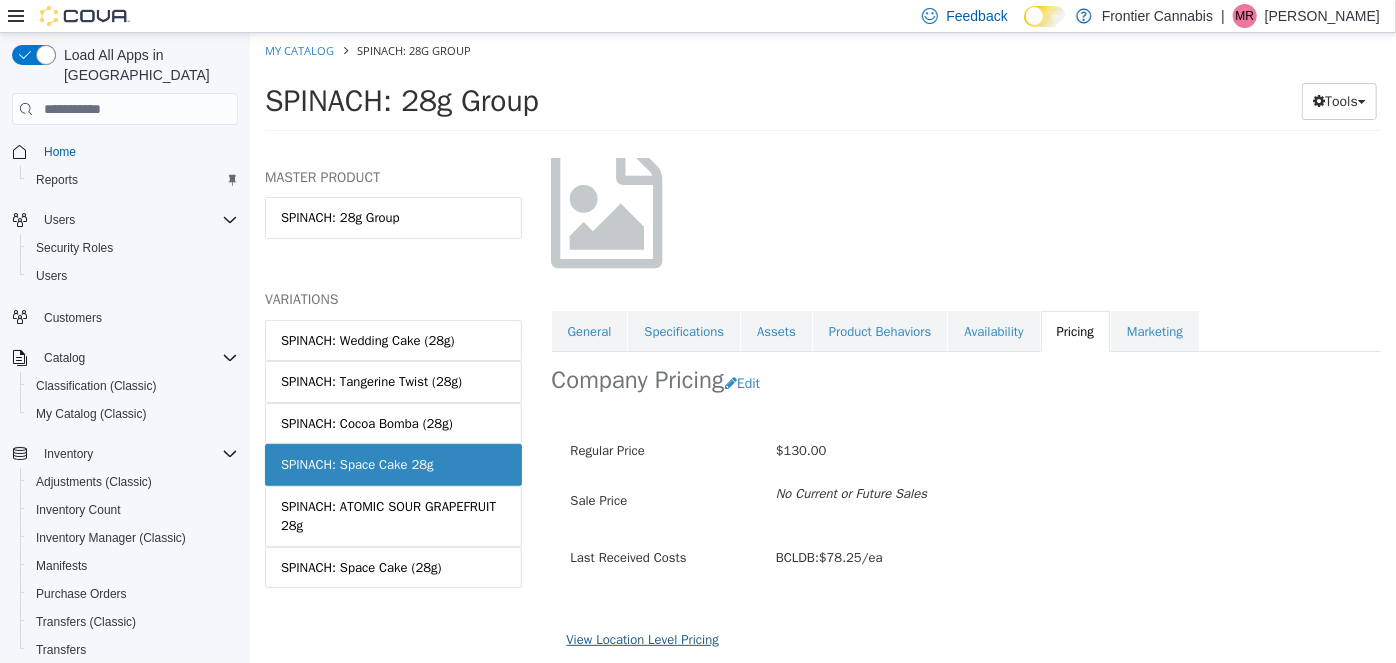 click on "View Location Level Pricing" at bounding box center (642, 639) 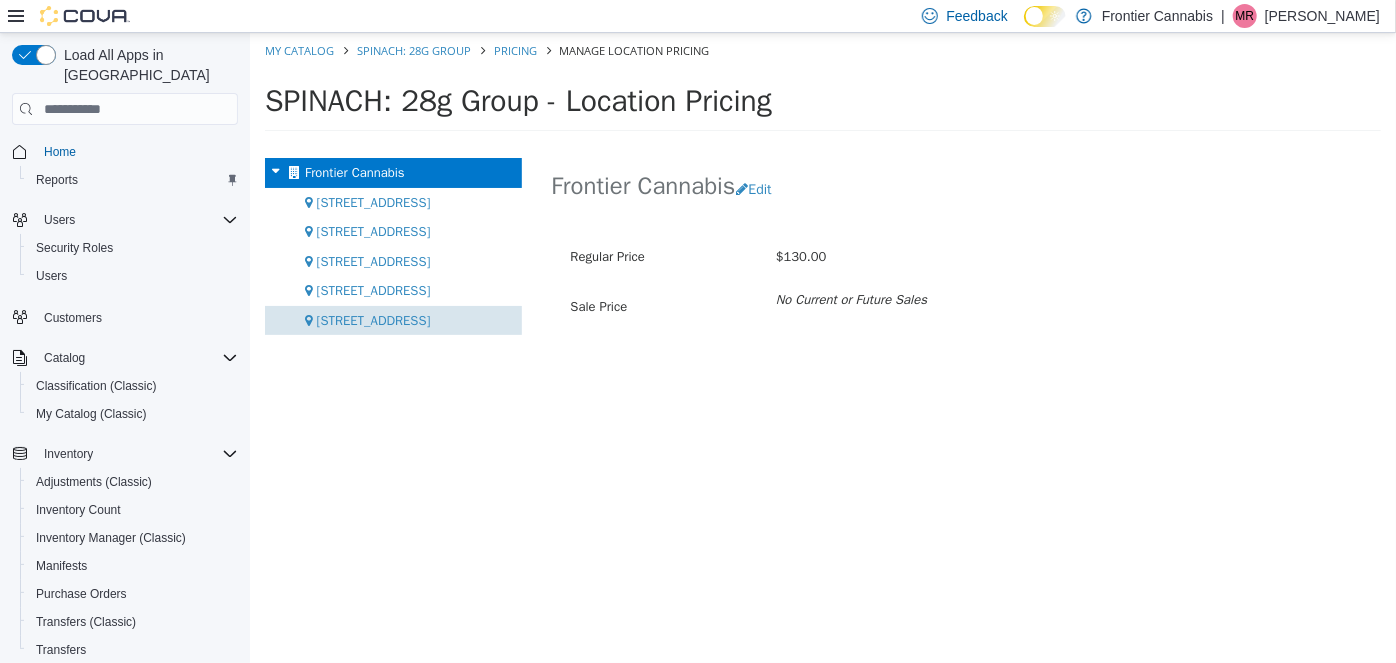click on "[STREET_ADDRESS]" at bounding box center [373, 320] 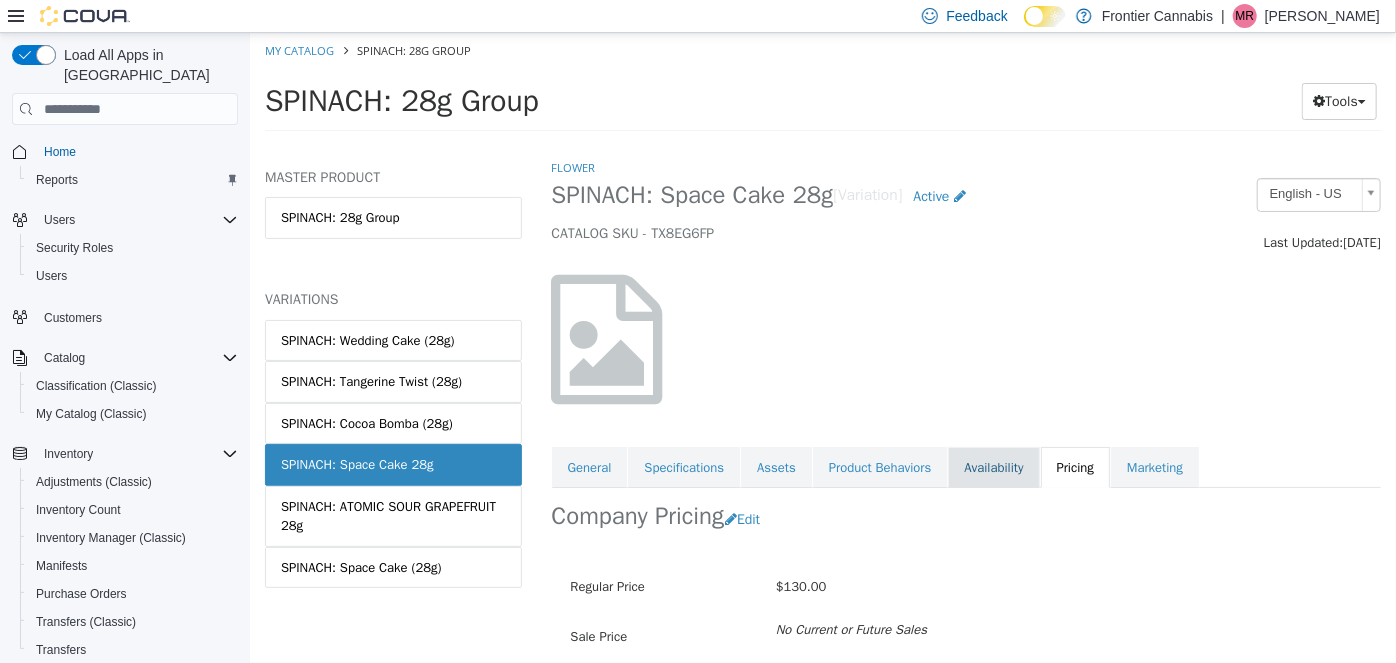 click on "Availability" at bounding box center [992, 468] 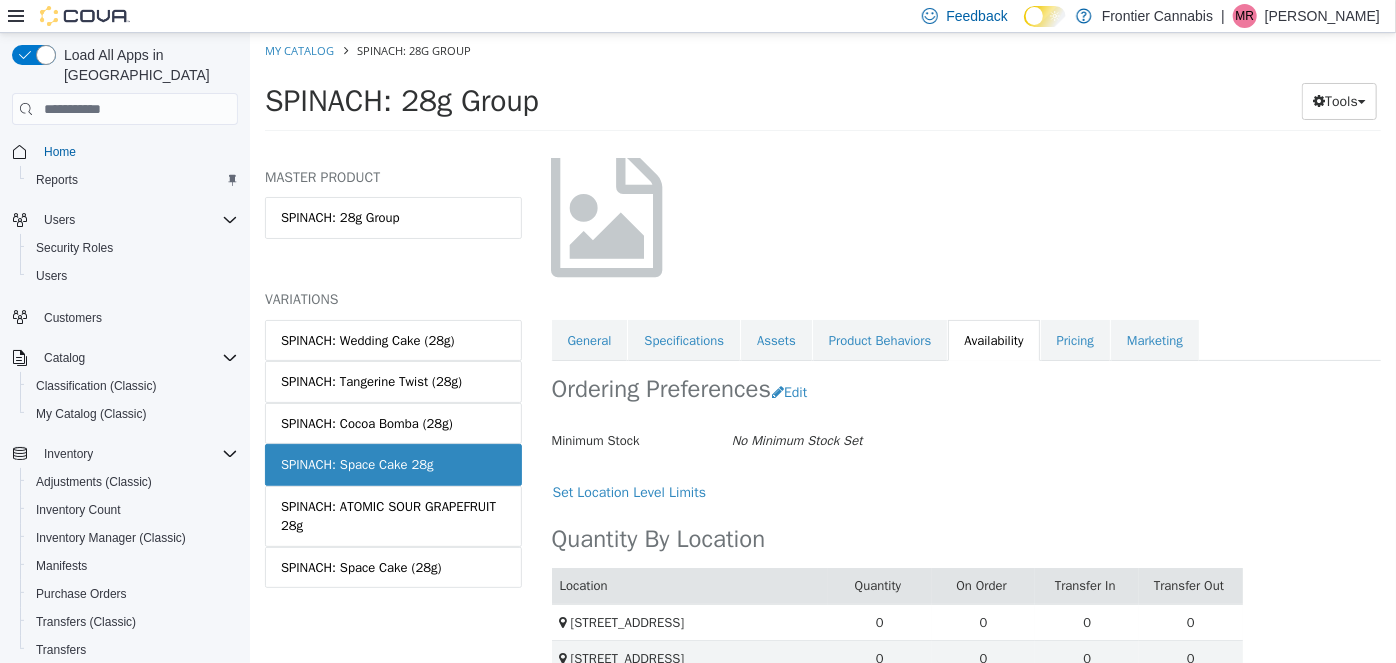 scroll, scrollTop: 304, scrollLeft: 0, axis: vertical 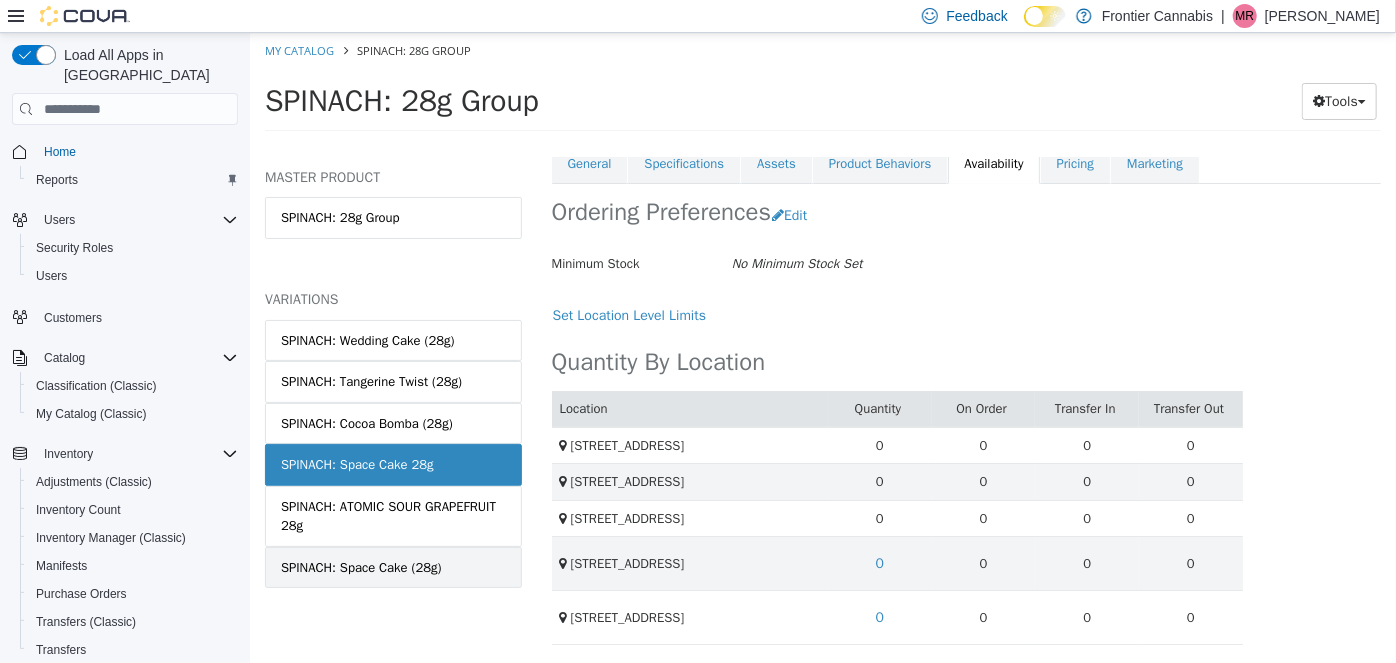click on "SPINACH: Space Cake (28g)" at bounding box center [360, 568] 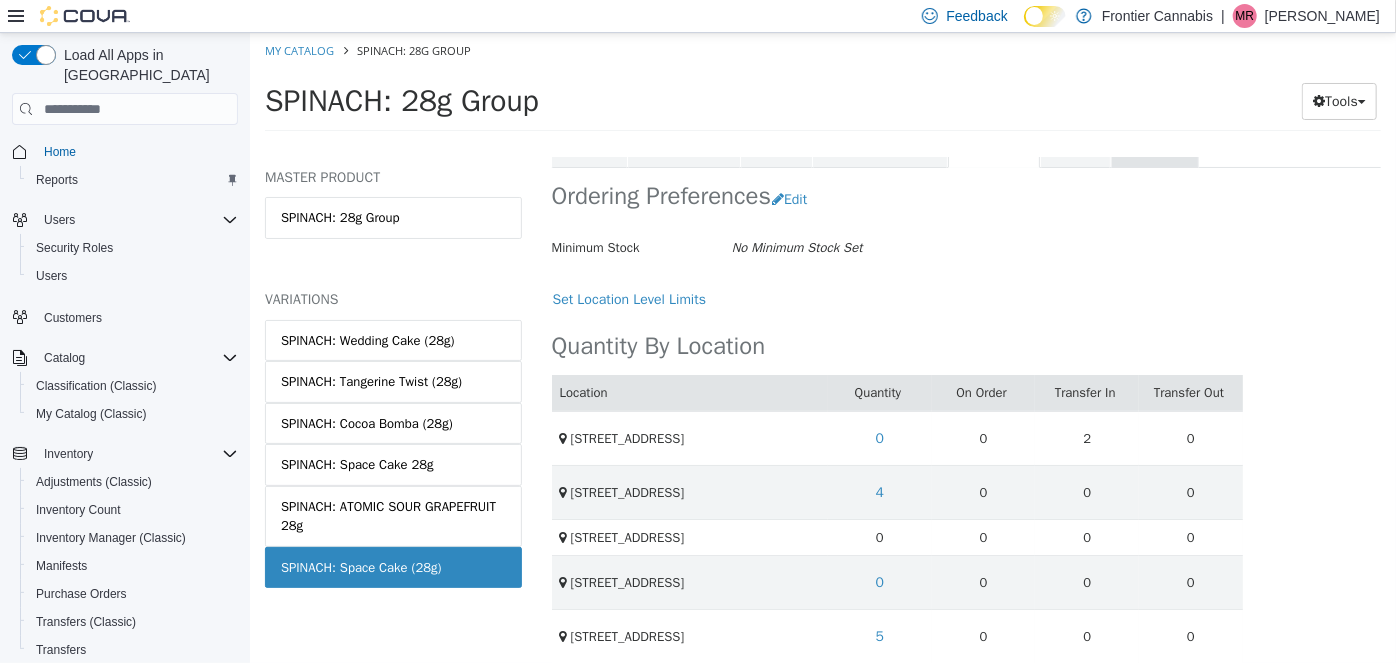 scroll, scrollTop: 411, scrollLeft: 0, axis: vertical 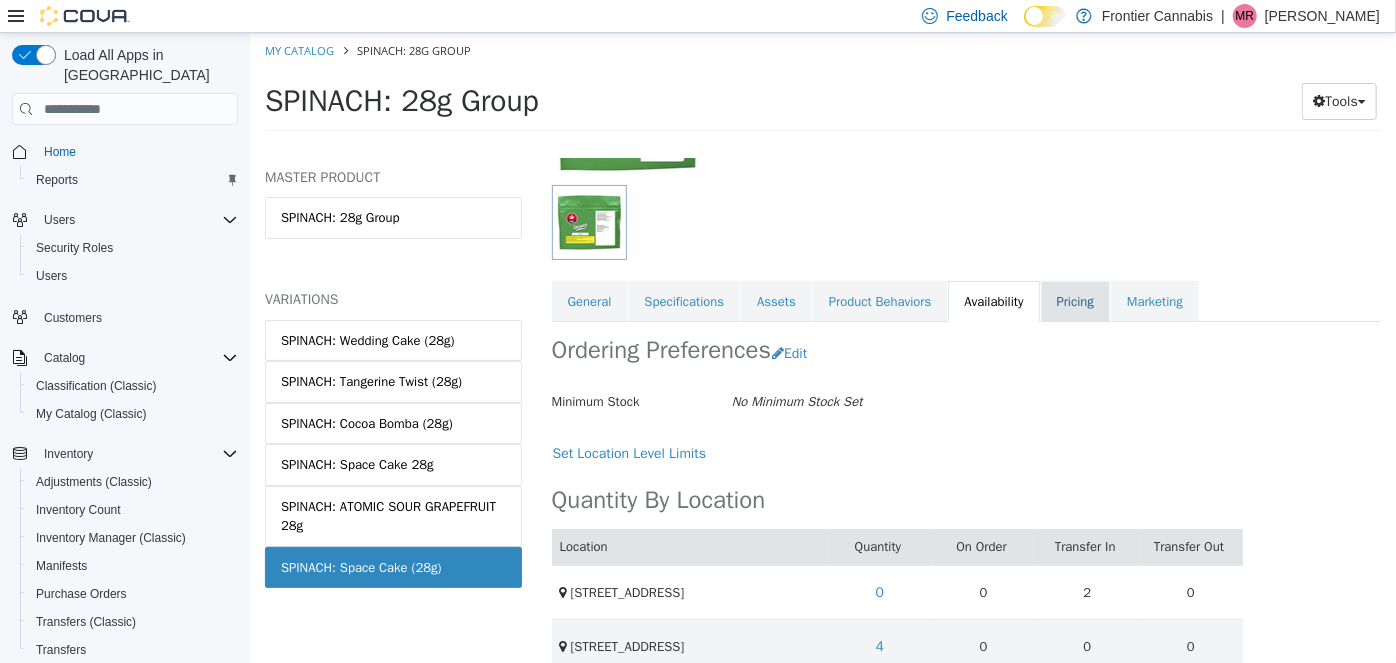 click on "Pricing" at bounding box center (1074, 302) 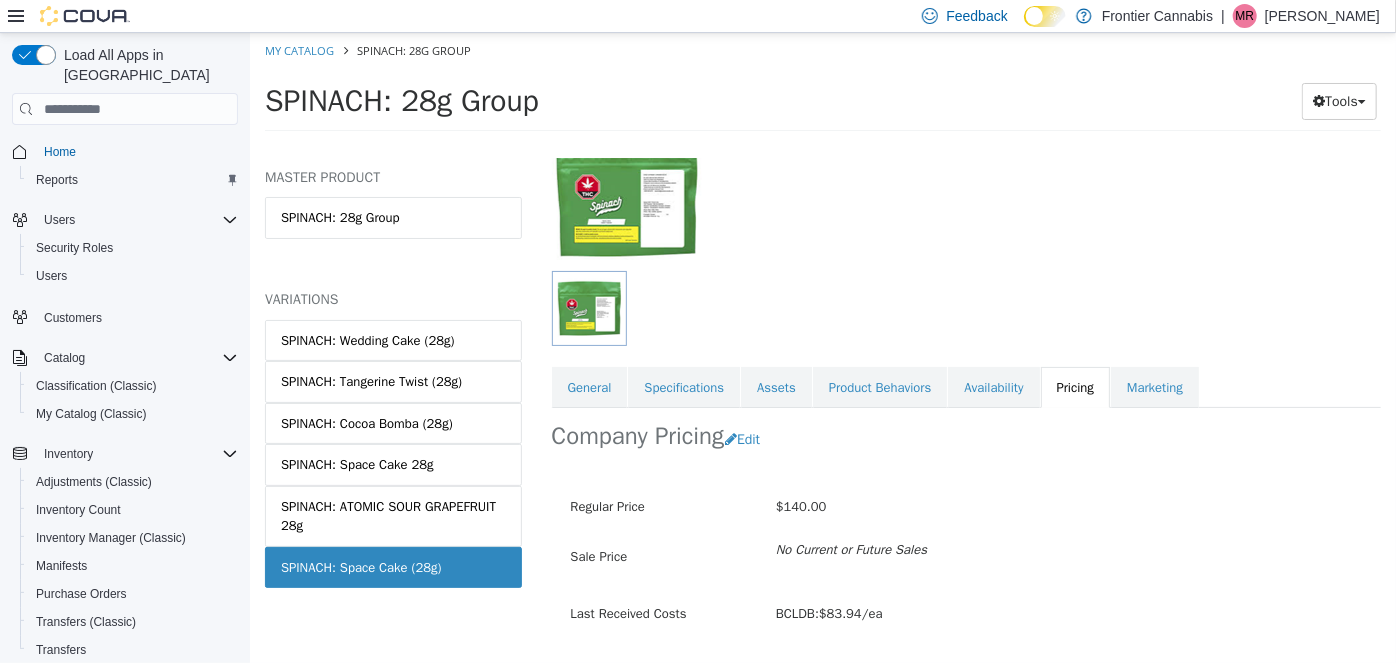 scroll, scrollTop: 210, scrollLeft: 0, axis: vertical 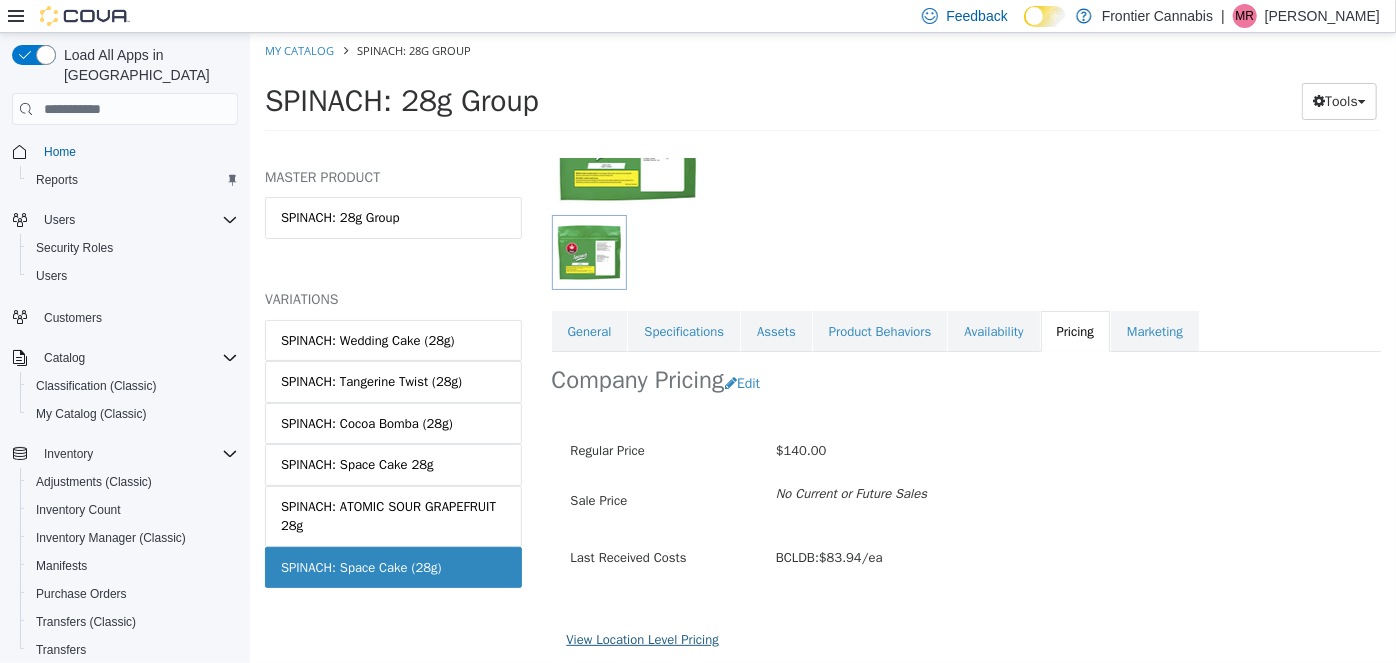 click on "View Location Level Pricing" at bounding box center [642, 639] 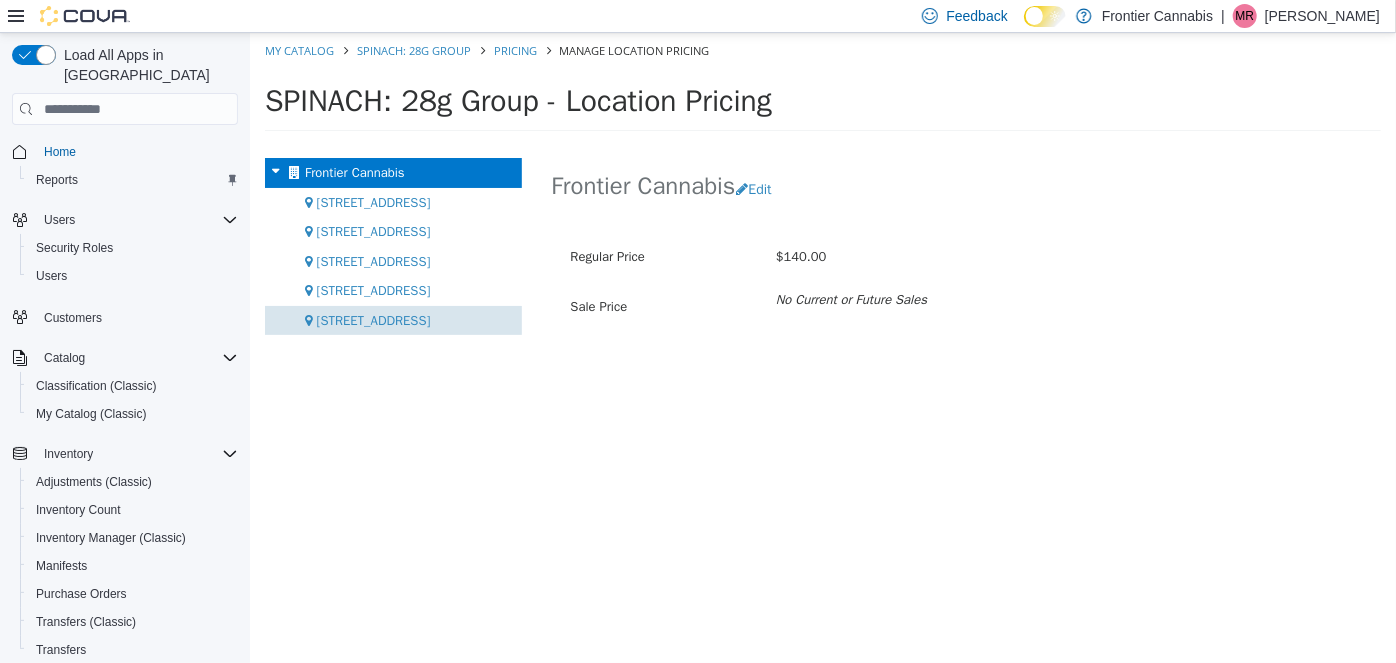 click on "[STREET_ADDRESS]" at bounding box center (373, 320) 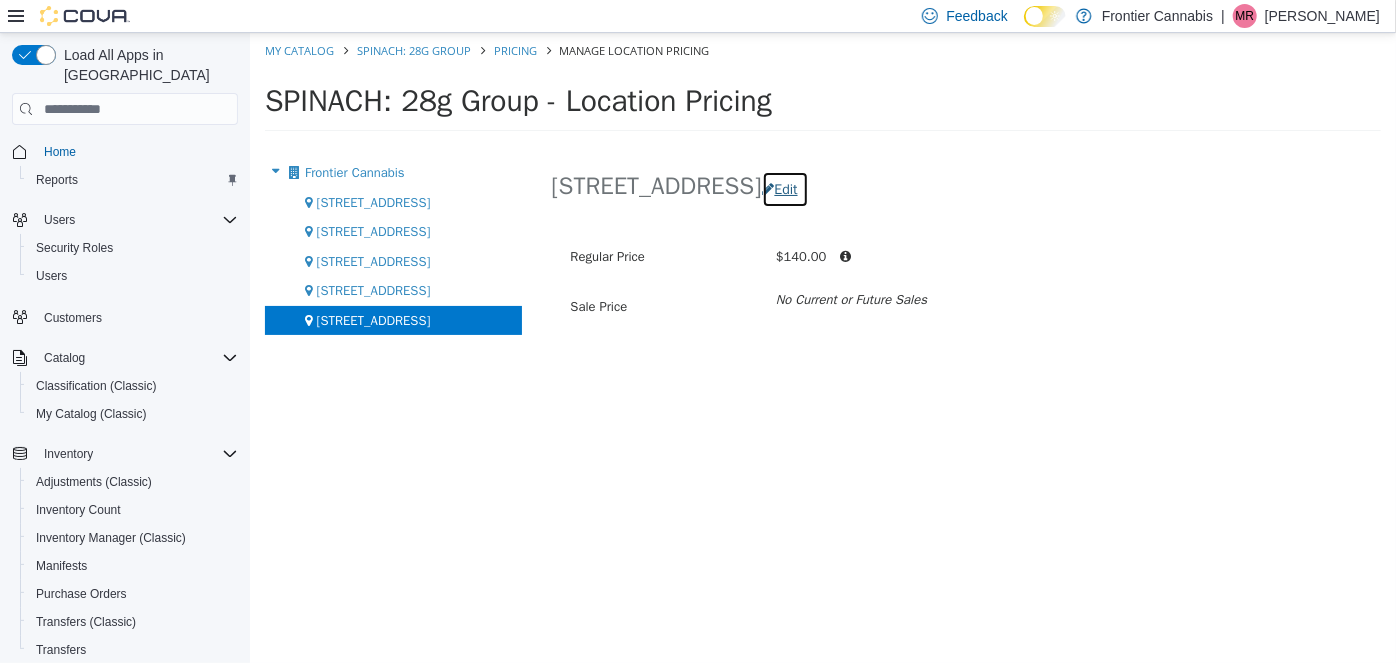 click on "Edit" at bounding box center (784, 189) 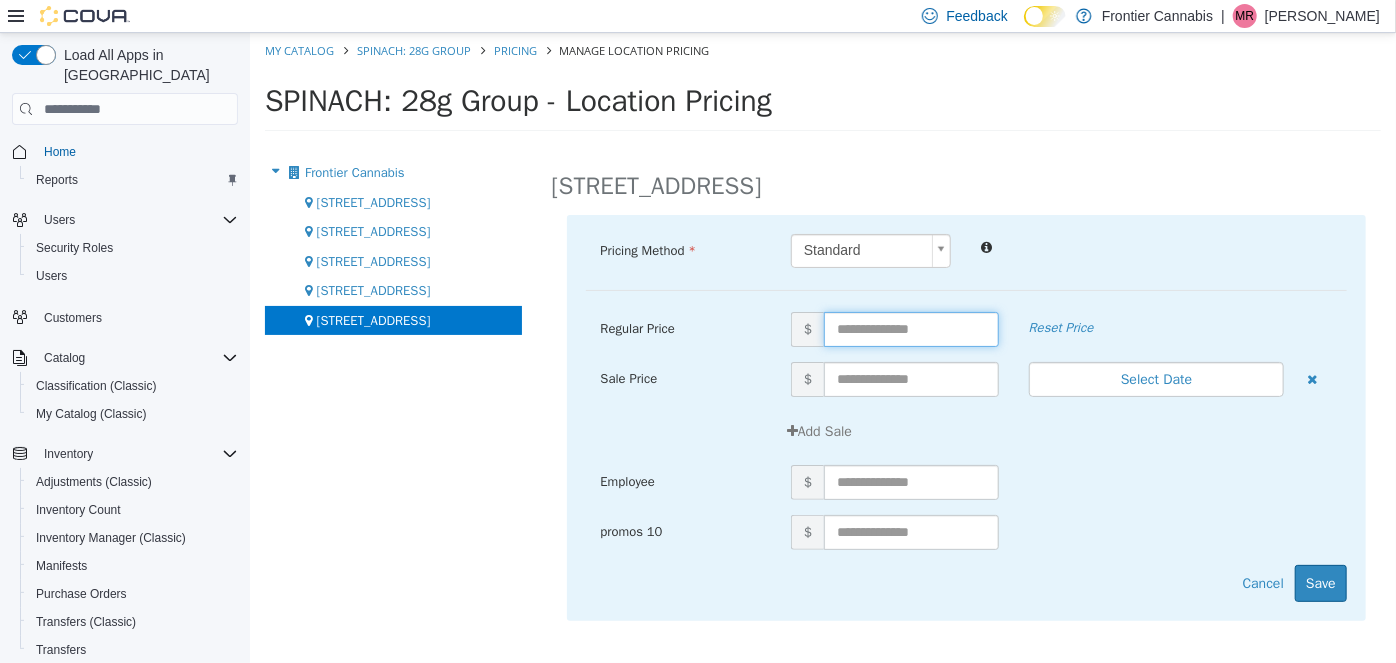 click at bounding box center [910, 329] 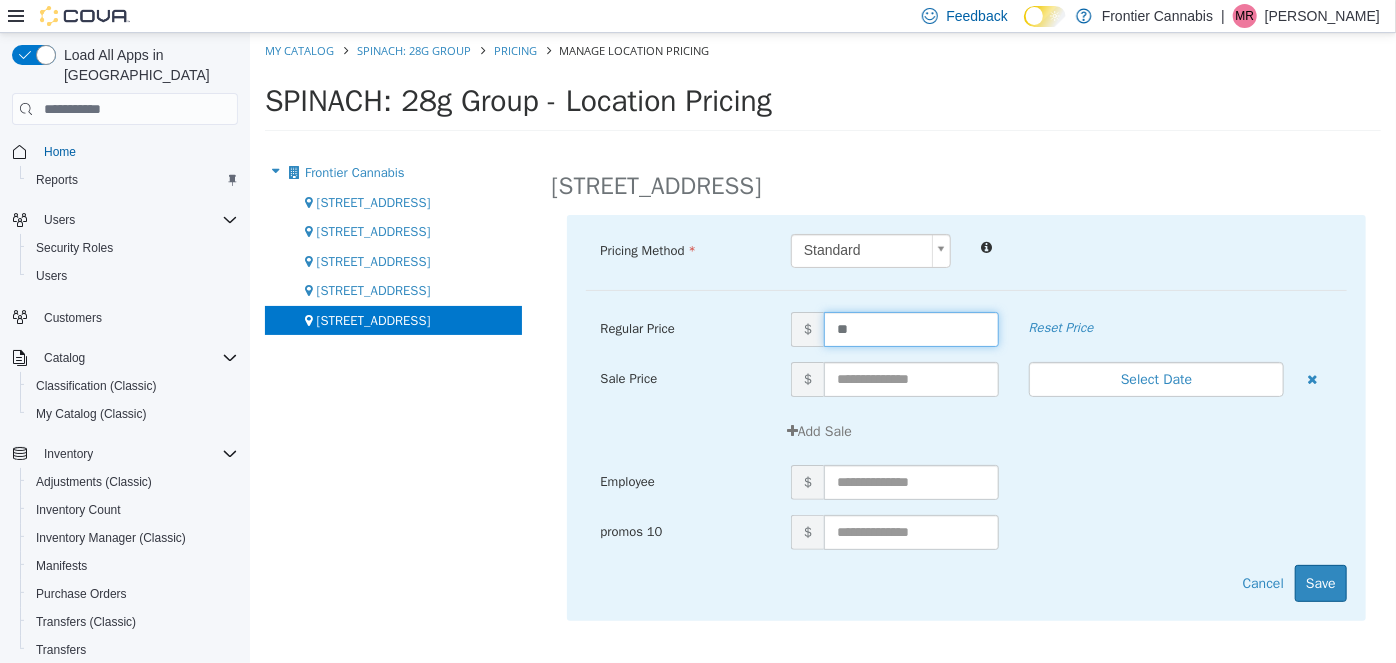 type on "***" 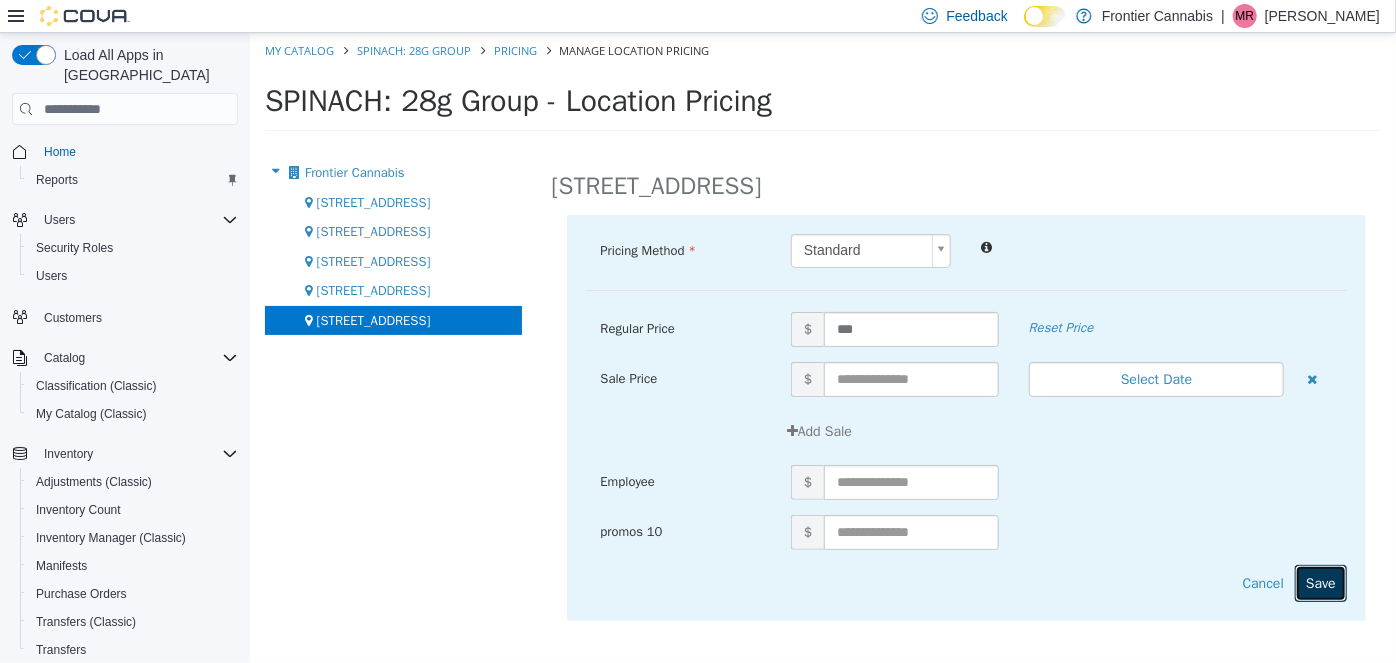 click on "Save" at bounding box center (1320, 583) 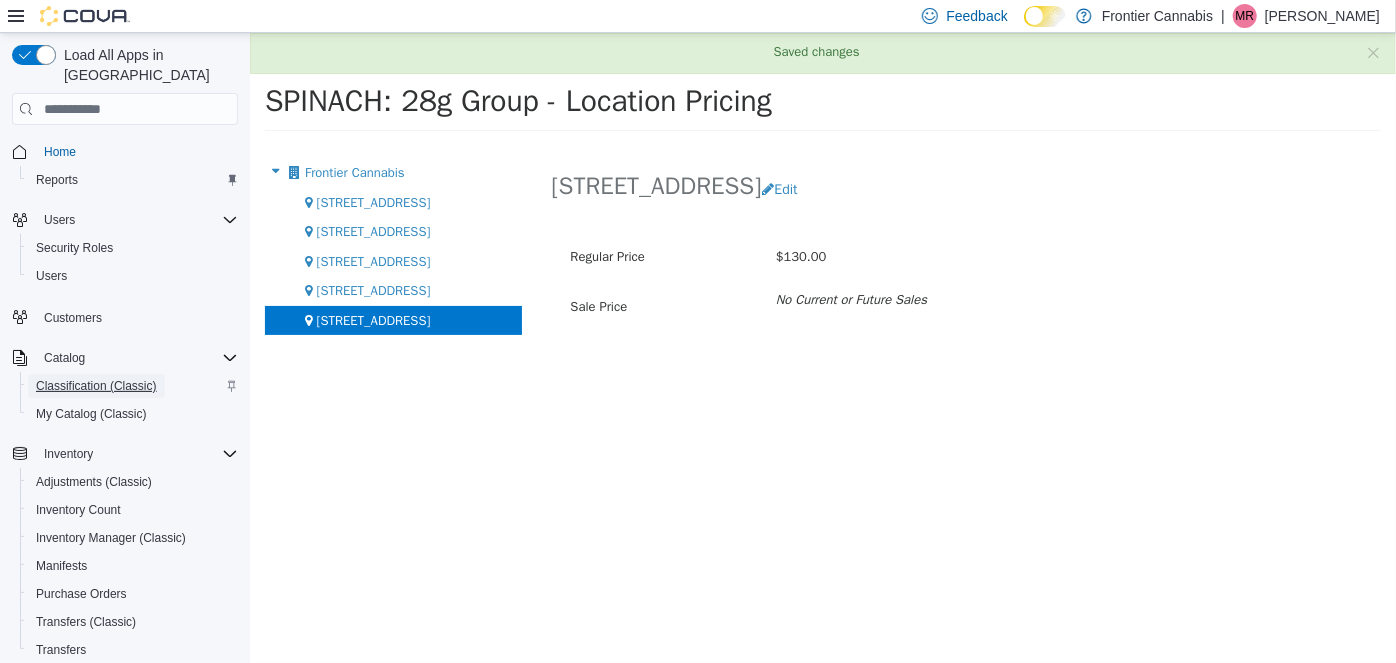 click on "Classification (Classic)" at bounding box center (96, 386) 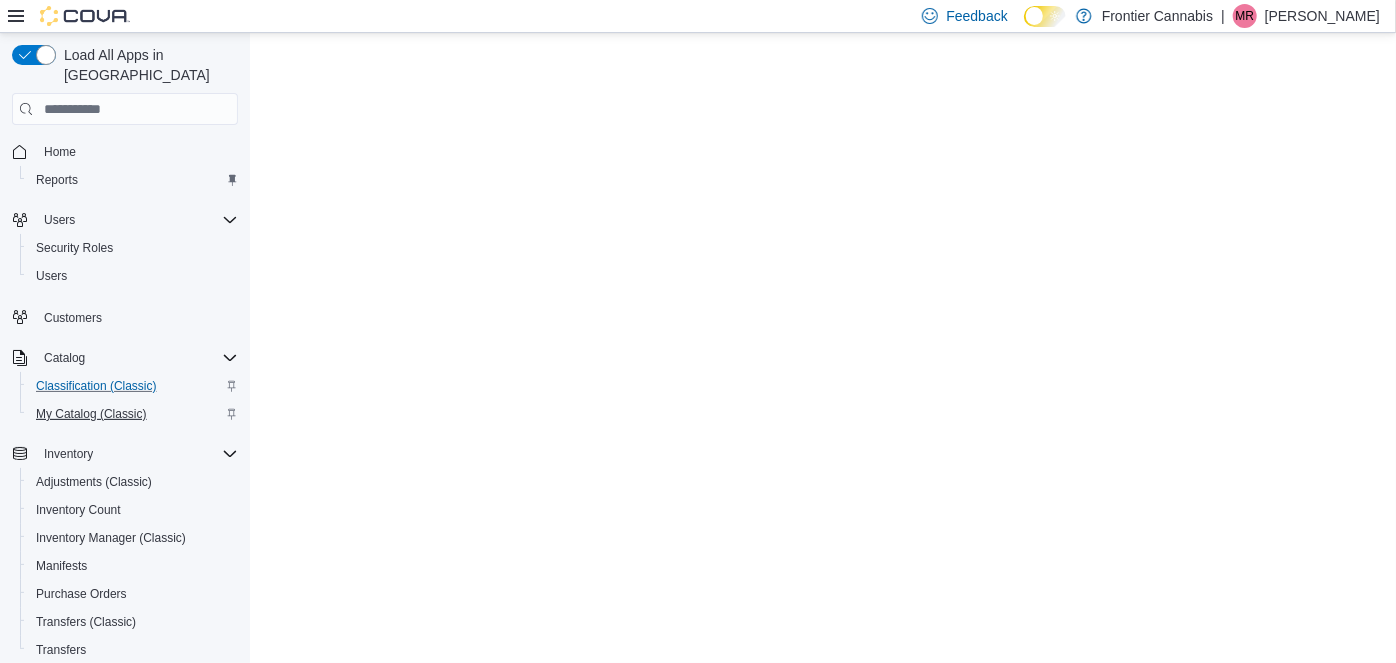 scroll, scrollTop: 0, scrollLeft: 0, axis: both 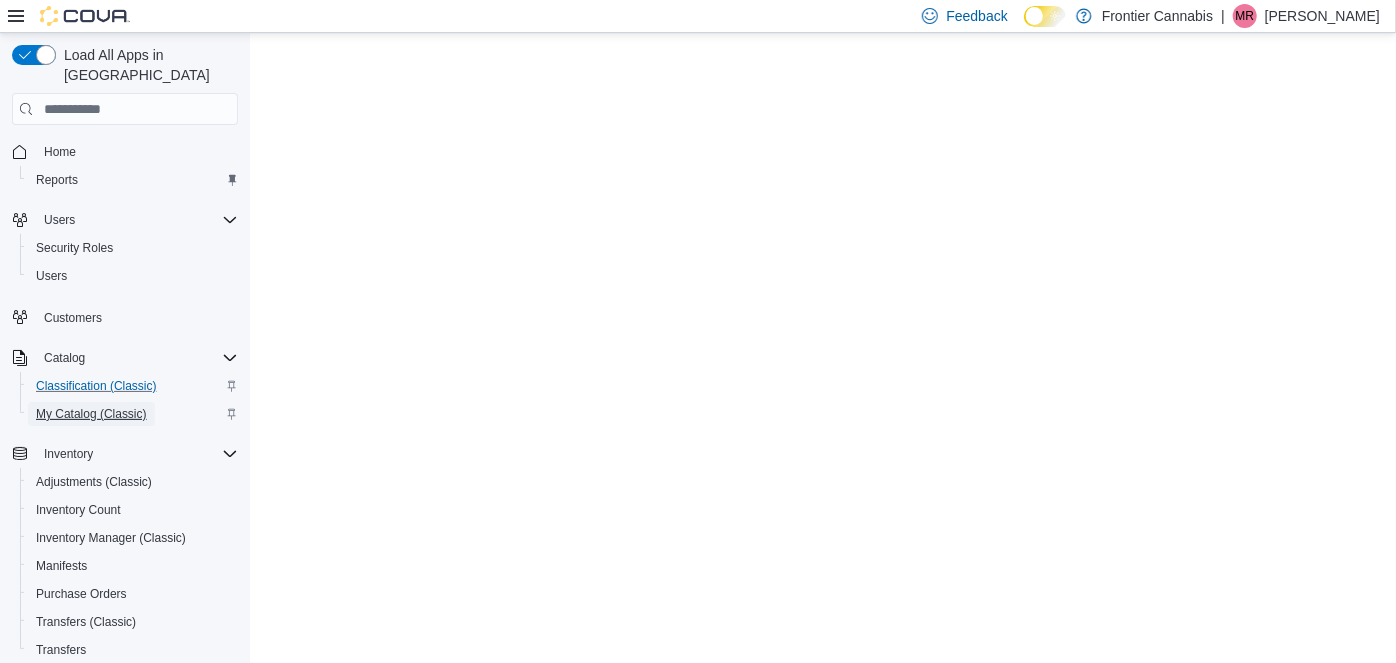 click on "My Catalog (Classic)" at bounding box center [91, 414] 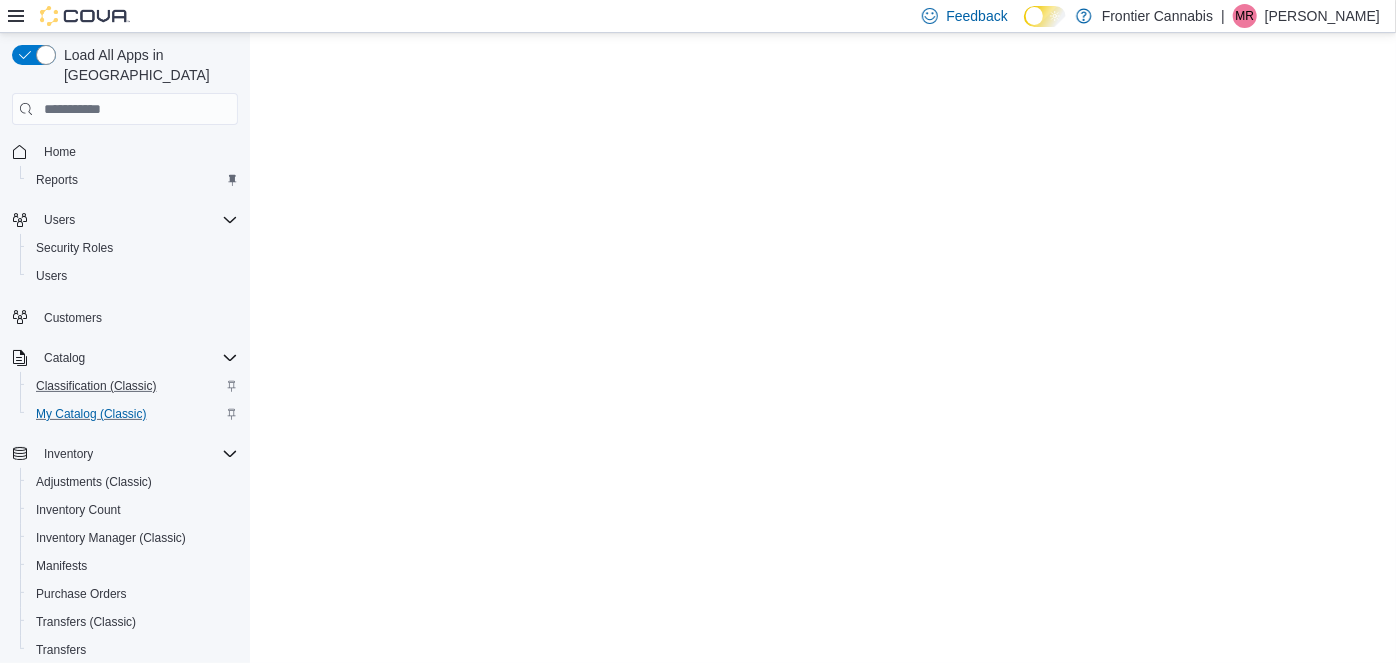 scroll, scrollTop: 0, scrollLeft: 0, axis: both 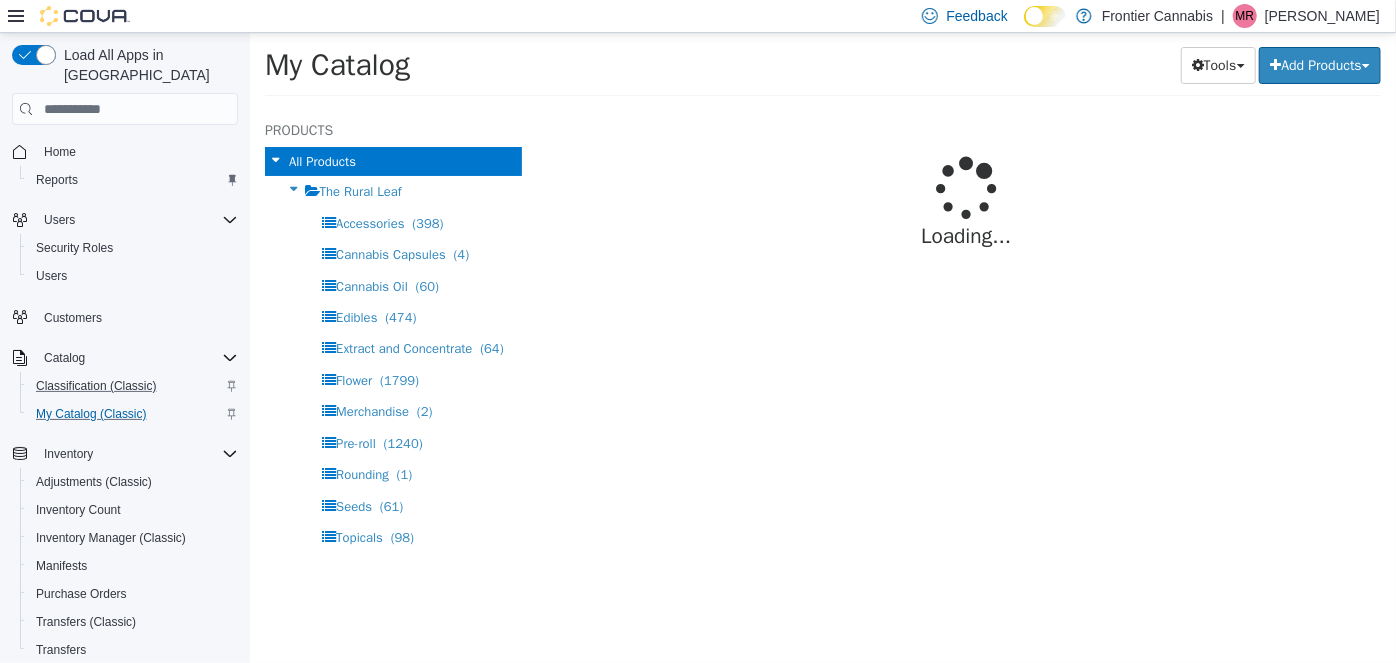 select on "**********" 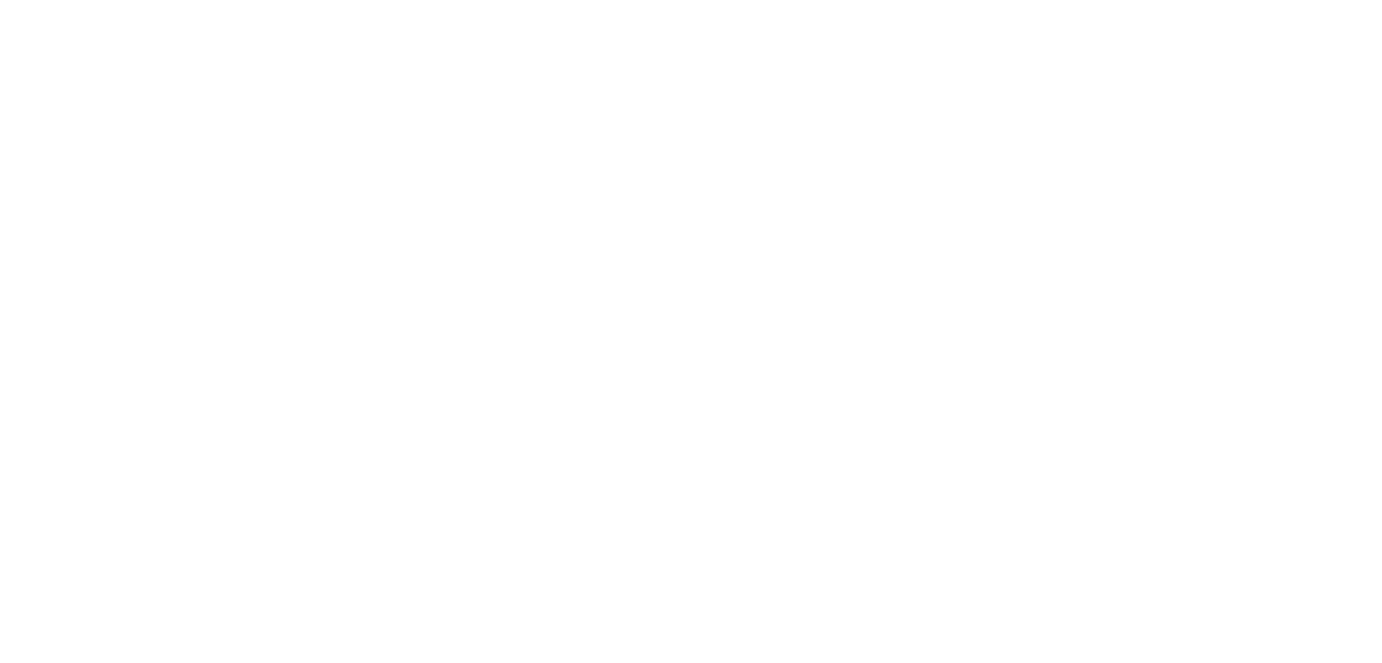 scroll, scrollTop: 0, scrollLeft: 0, axis: both 